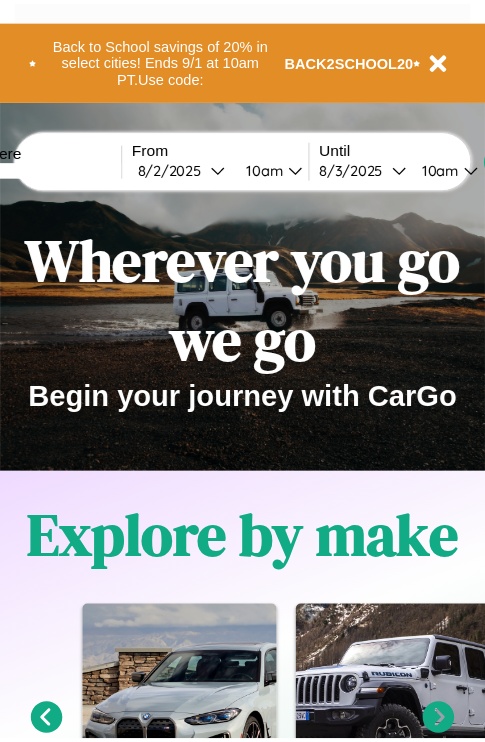 scroll, scrollTop: 0, scrollLeft: 0, axis: both 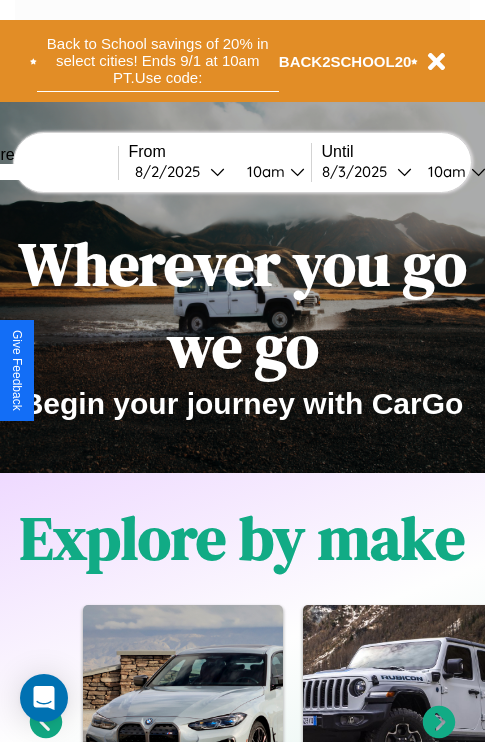 click on "Back to School savings of 20% in select cities! Ends 9/1 at 10am PT.  Use code:" at bounding box center (158, 61) 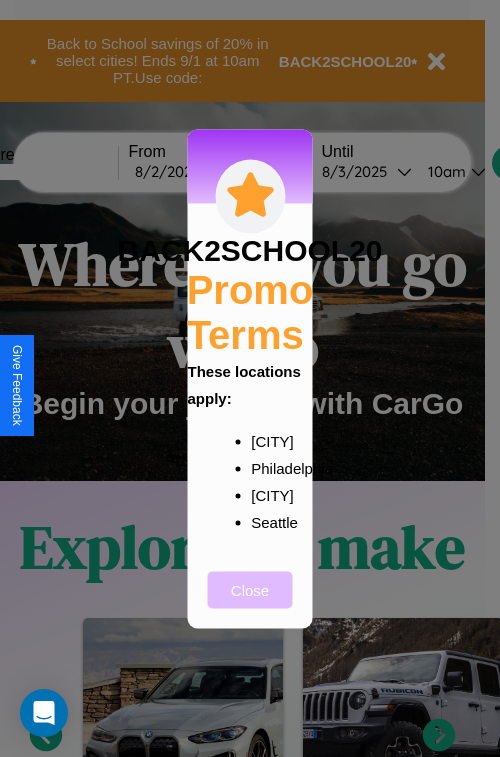 click on "Close" at bounding box center (250, 589) 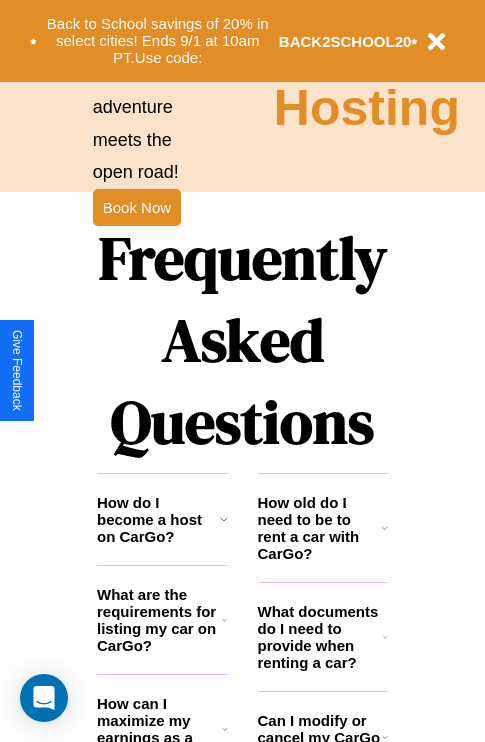 scroll, scrollTop: 2423, scrollLeft: 0, axis: vertical 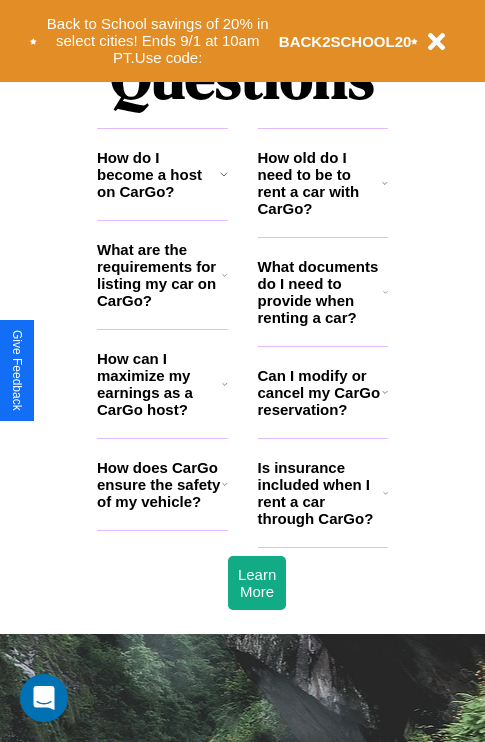click 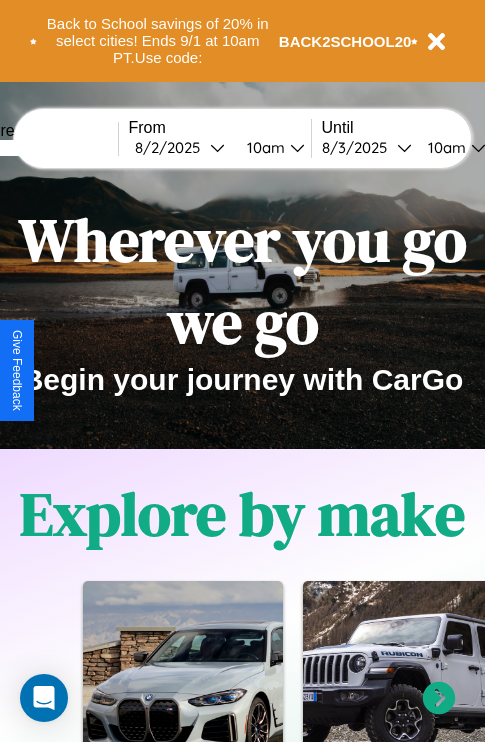 scroll, scrollTop: 0, scrollLeft: 0, axis: both 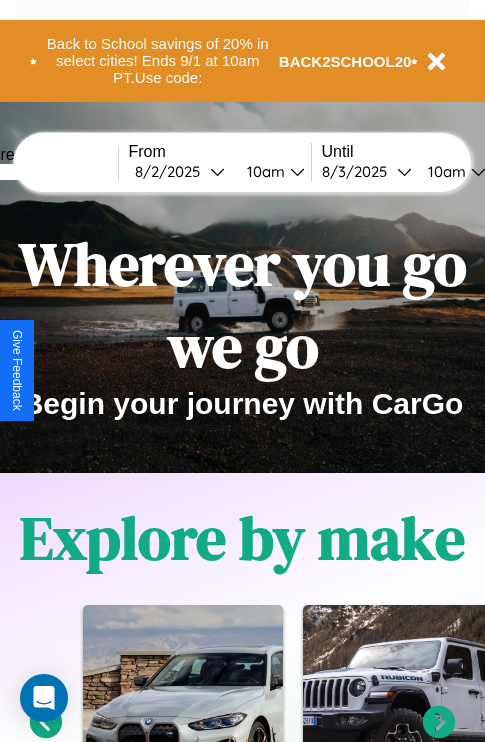 click at bounding box center (43, 172) 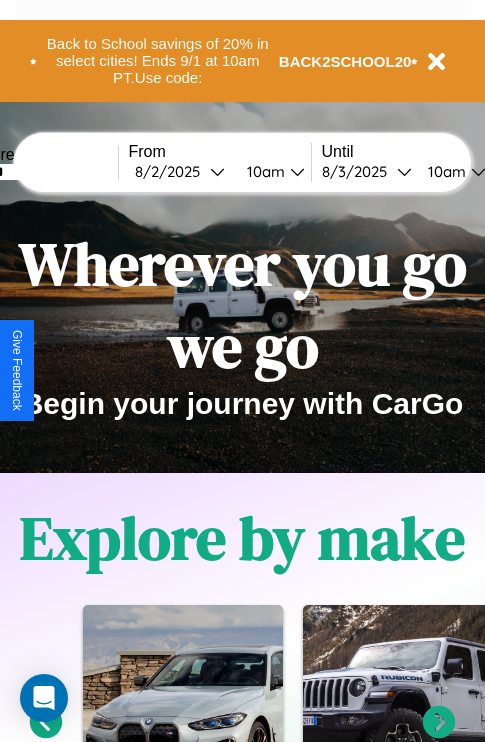 type on "******" 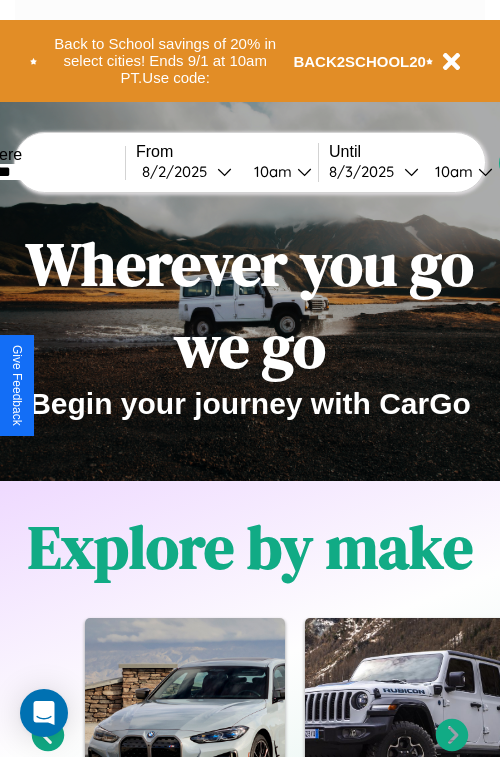 select on "*" 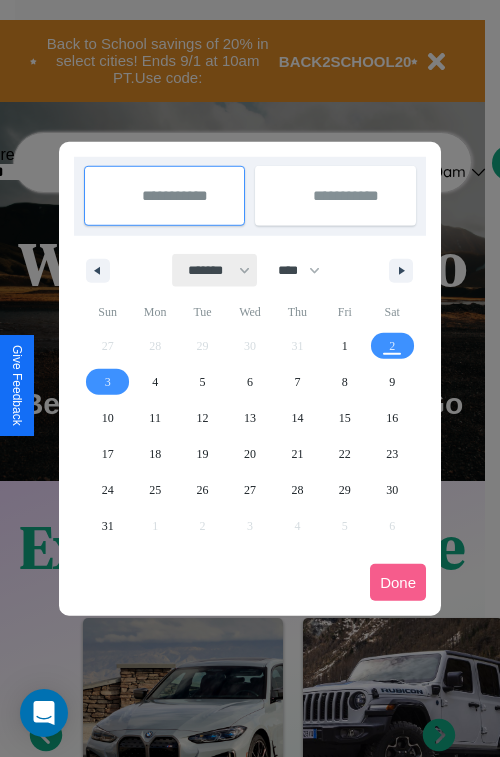 click on "******* ******** ***** ***** *** **** **** ****** ********* ******* ******** ********" at bounding box center (215, 270) 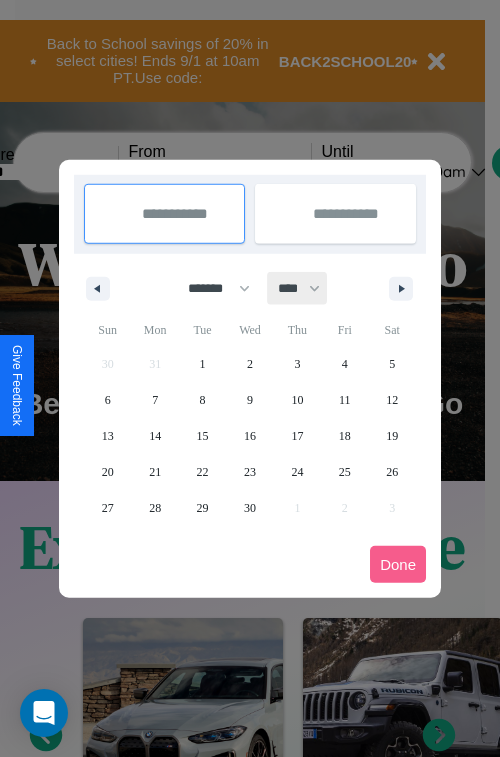 click on "**** **** **** **** **** **** **** **** **** **** **** **** **** **** **** **** **** **** **** **** **** **** **** **** **** **** **** **** **** **** **** **** **** **** **** **** **** **** **** **** **** **** **** **** **** **** **** **** **** **** **** **** **** **** **** **** **** **** **** **** **** **** **** **** **** **** **** **** **** **** **** **** **** **** **** **** **** **** **** **** **** **** **** **** **** **** **** **** **** **** **** **** **** **** **** **** **** **** **** **** **** **** **** **** **** **** **** **** **** **** **** **** **** **** **** **** **** **** **** **** ****" at bounding box center [298, 288] 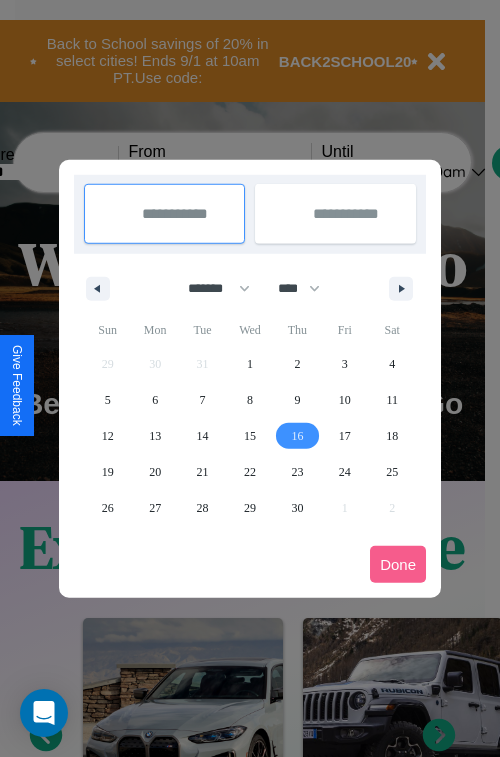 click on "16" at bounding box center [297, 436] 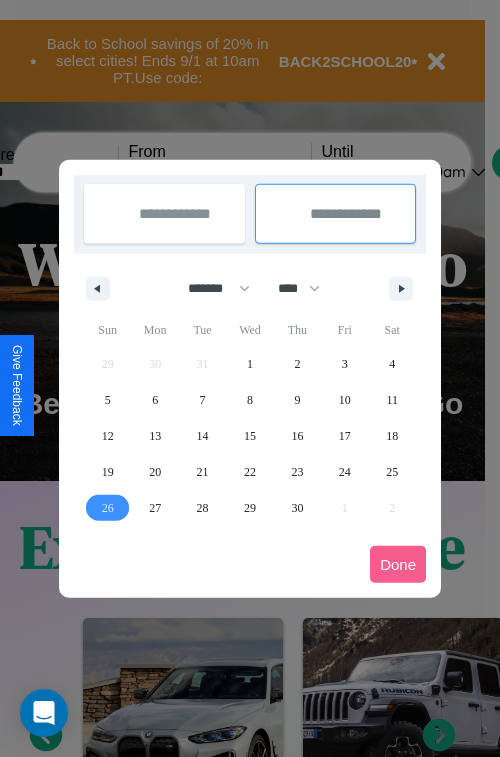 click on "26" at bounding box center [108, 508] 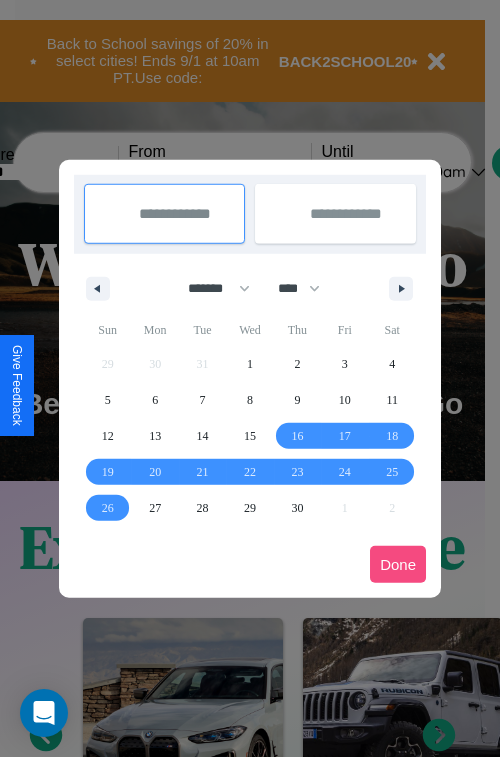 click on "Done" at bounding box center (398, 564) 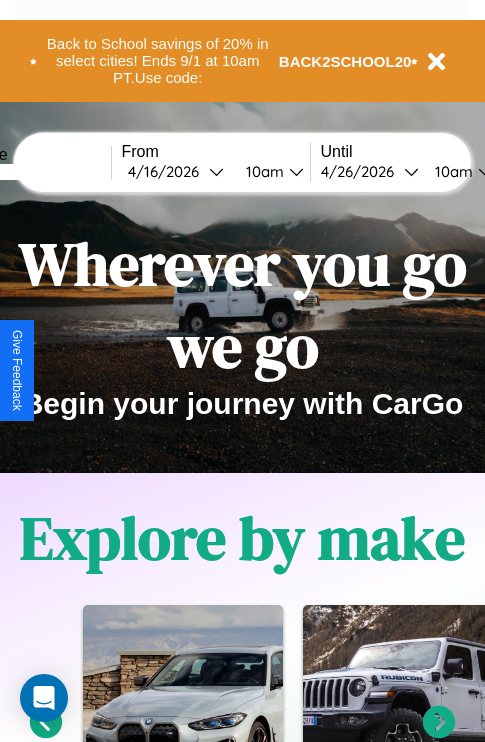 scroll, scrollTop: 0, scrollLeft: 75, axis: horizontal 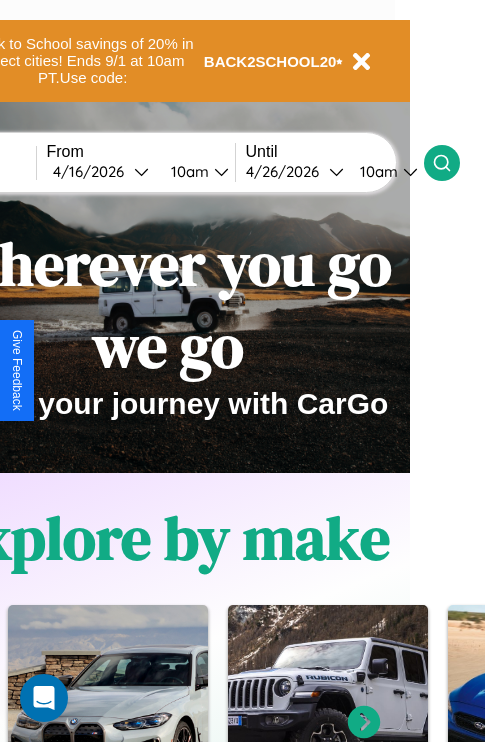 click 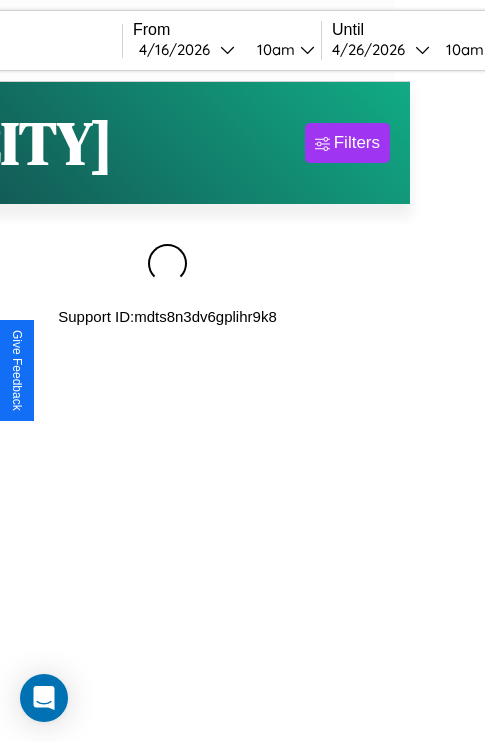 scroll, scrollTop: 0, scrollLeft: 0, axis: both 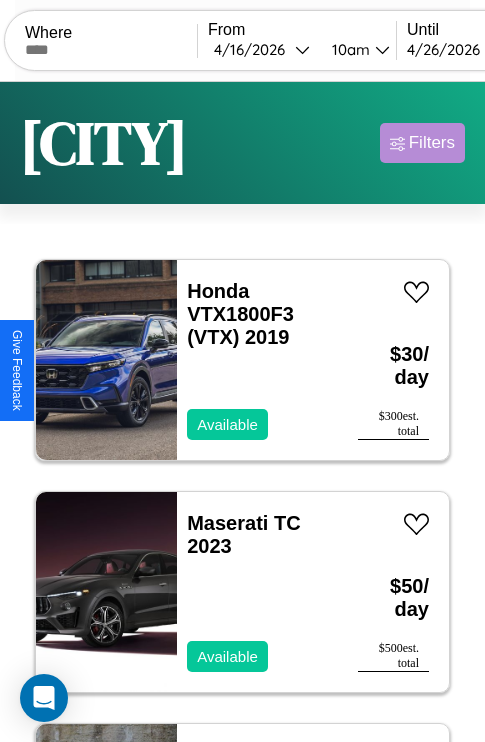 click on "Filters" at bounding box center [432, 143] 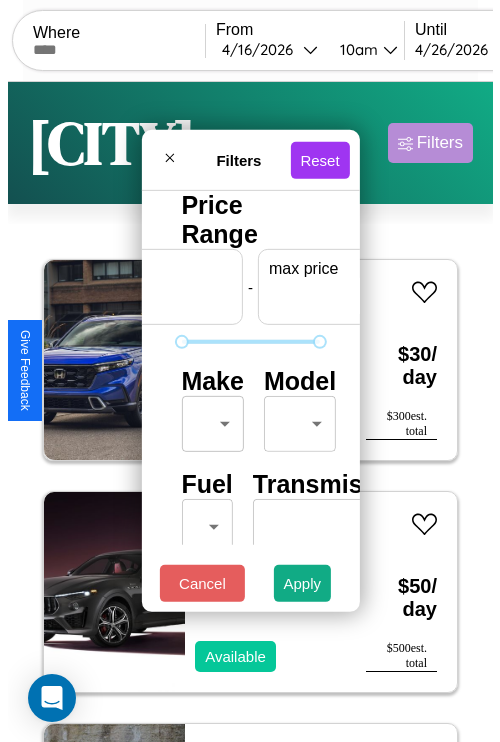 scroll, scrollTop: 0, scrollLeft: 124, axis: horizontal 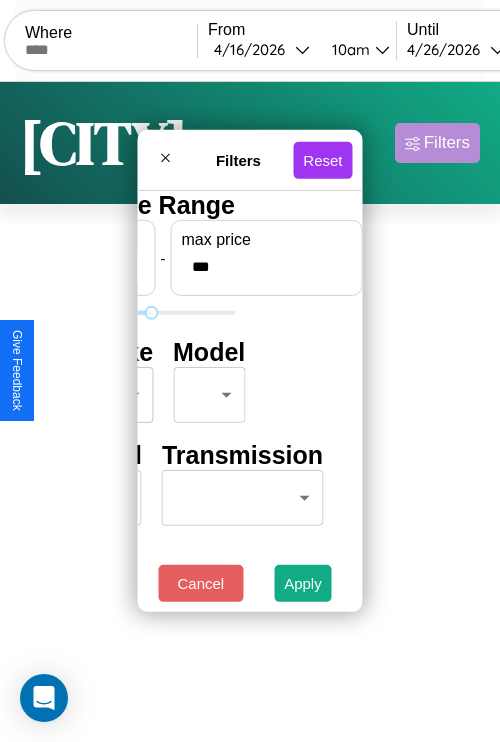 type on "***" 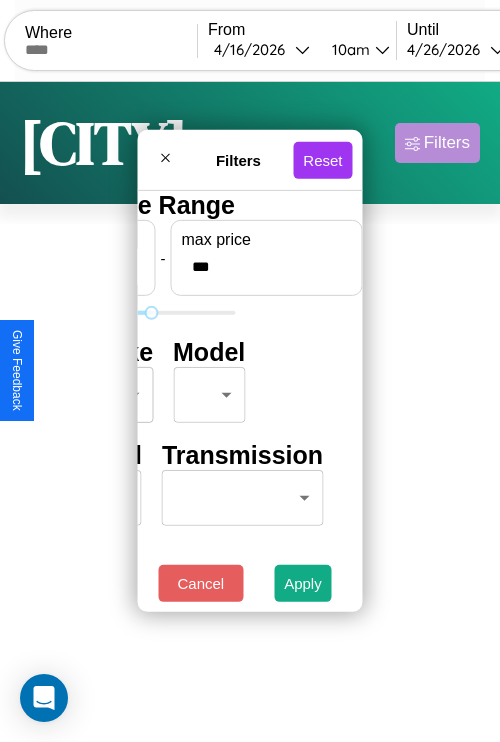 scroll, scrollTop: 0, scrollLeft: 0, axis: both 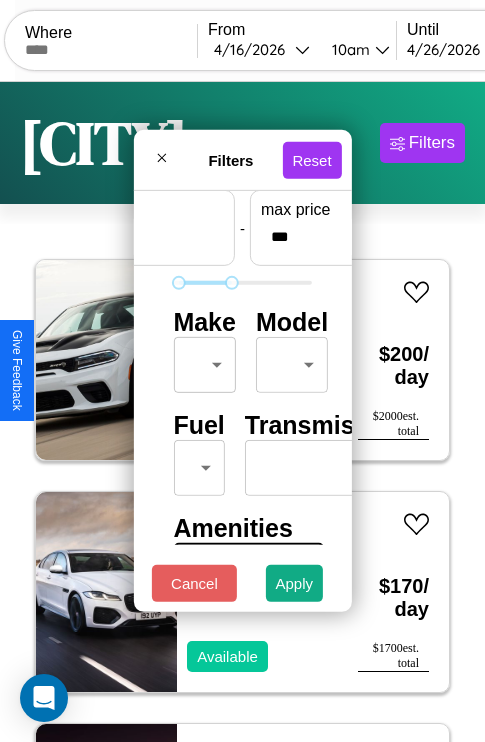 type on "**" 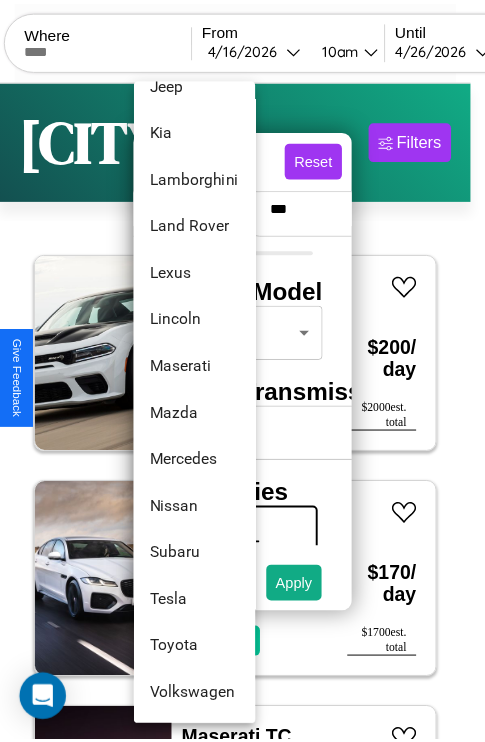 scroll, scrollTop: 1083, scrollLeft: 0, axis: vertical 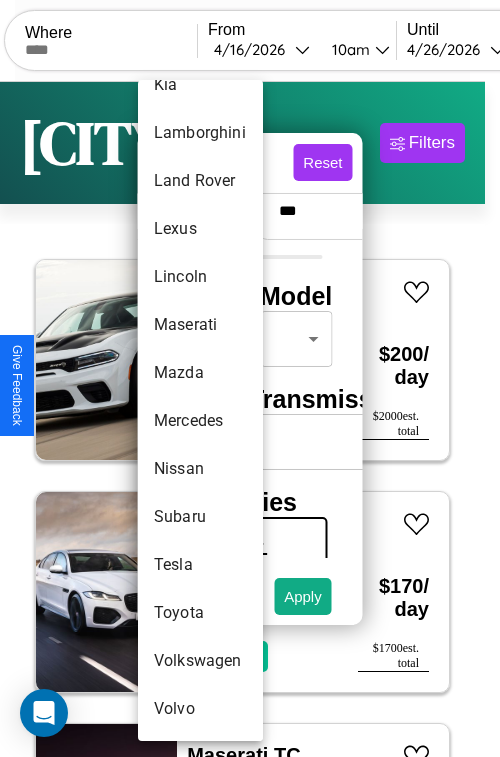 click on "Toyota" at bounding box center [200, 613] 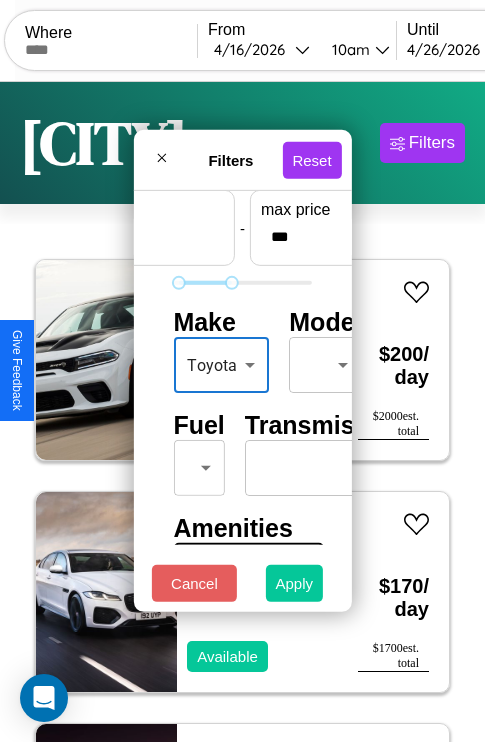 click on "Apply" at bounding box center [295, 583] 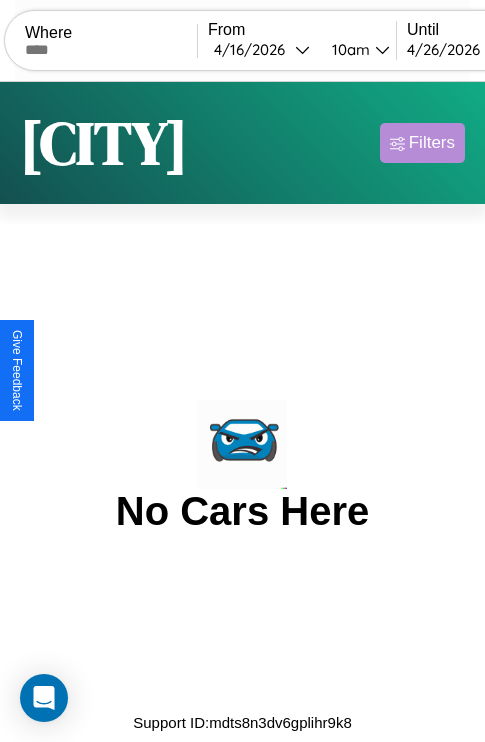 click on "Filters" at bounding box center (432, 143) 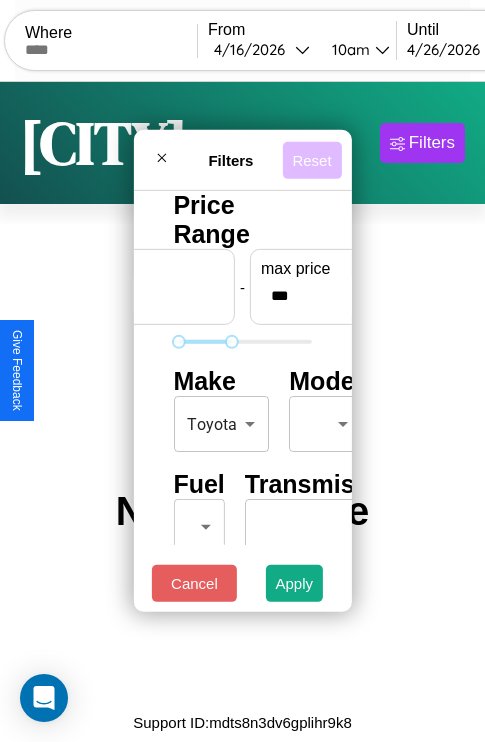 click on "Reset" at bounding box center (311, 159) 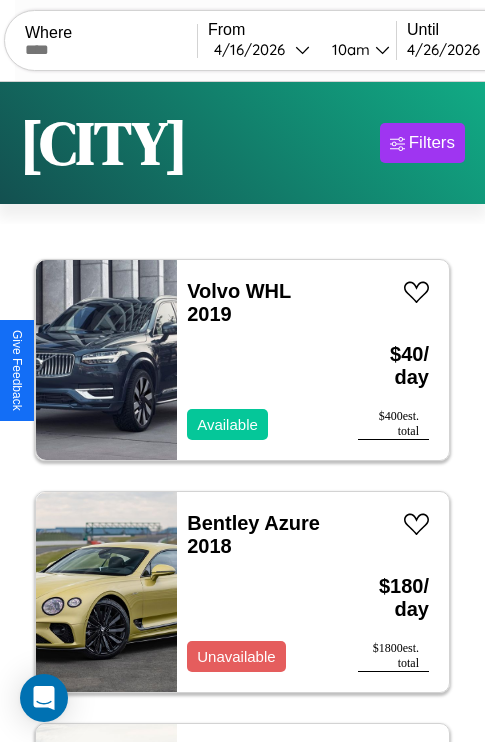 scroll, scrollTop: 95, scrollLeft: 0, axis: vertical 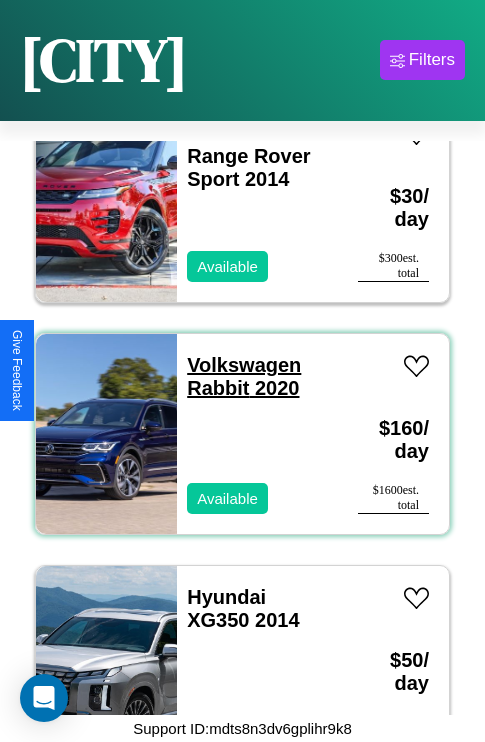 click on "Volkswagen   Rabbit   2020" at bounding box center (244, 376) 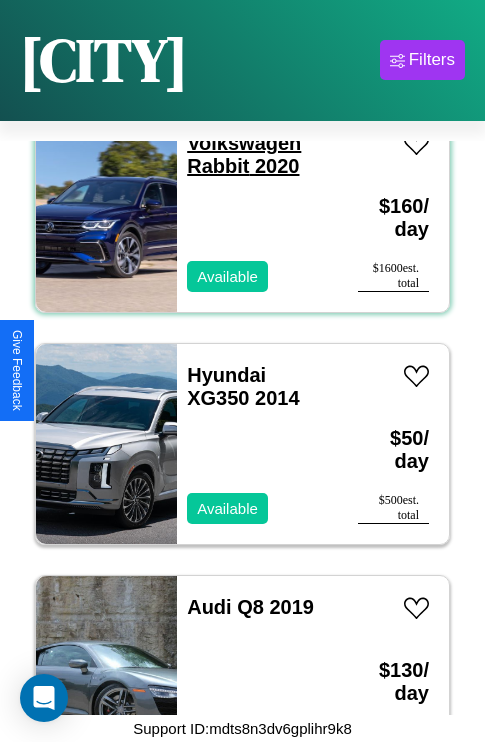scroll, scrollTop: 2395, scrollLeft: 0, axis: vertical 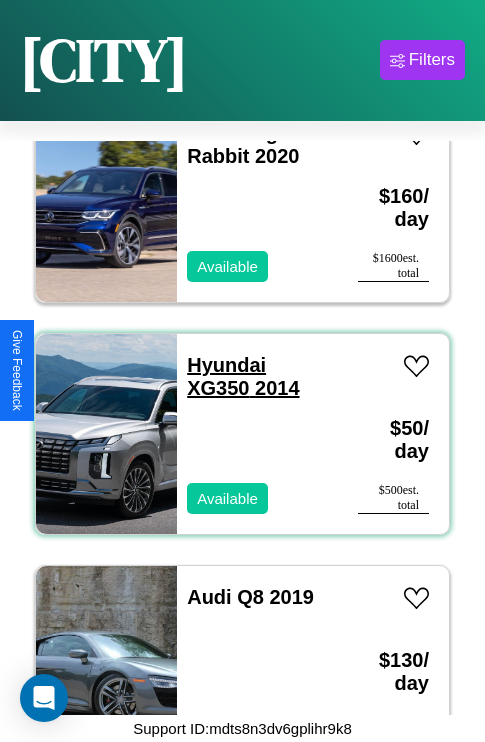 click on "Hyundai   XG350   2014" at bounding box center [243, 376] 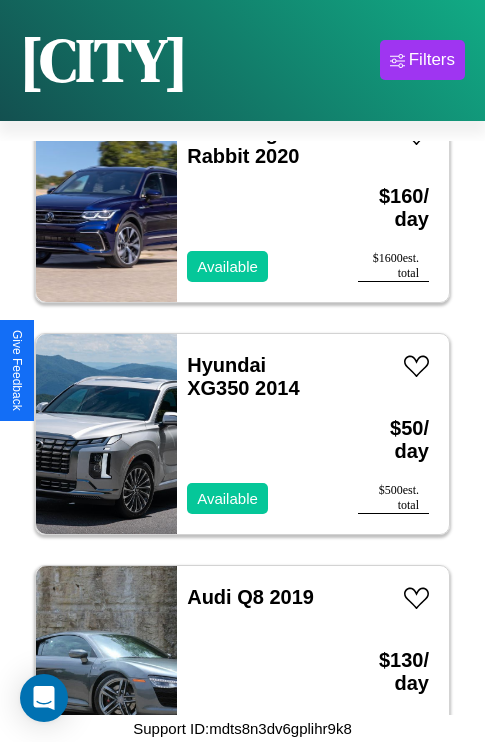 scroll, scrollTop: 0, scrollLeft: 0, axis: both 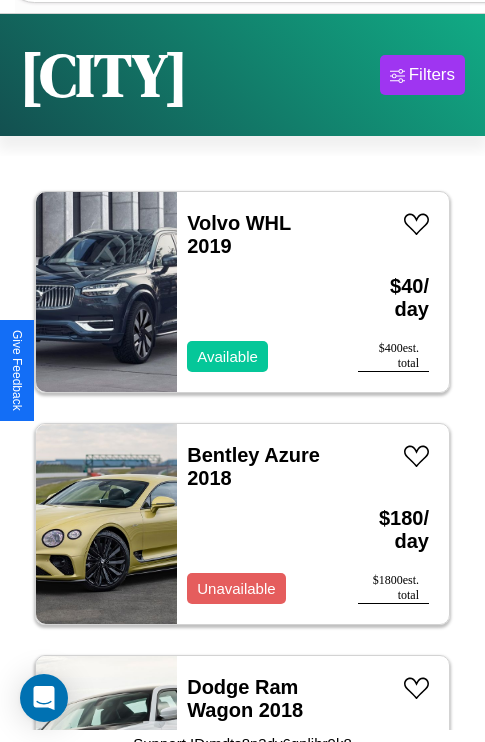 click on "Honda   VTX1800F3 (VTX)   2019" at bounding box center (240, 1638) 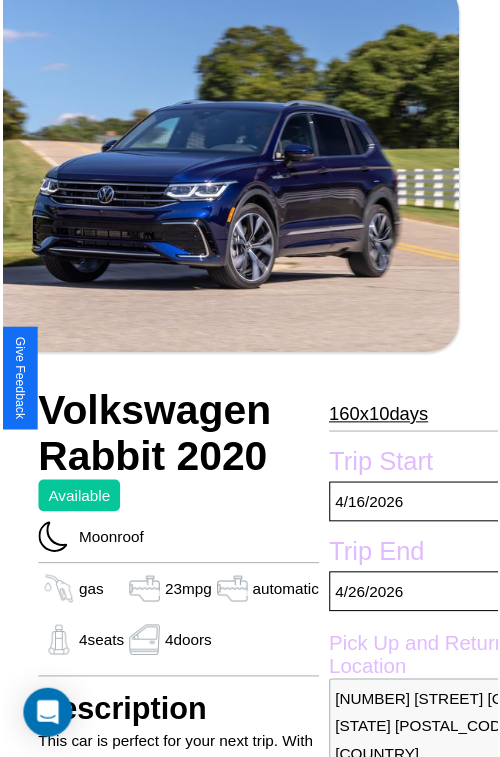 scroll, scrollTop: 220, scrollLeft: 84, axis: both 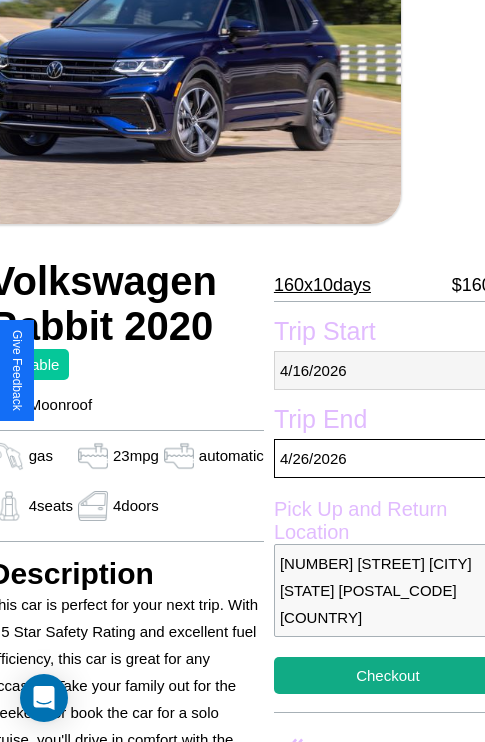 click on "[DATE]" at bounding box center (388, 370) 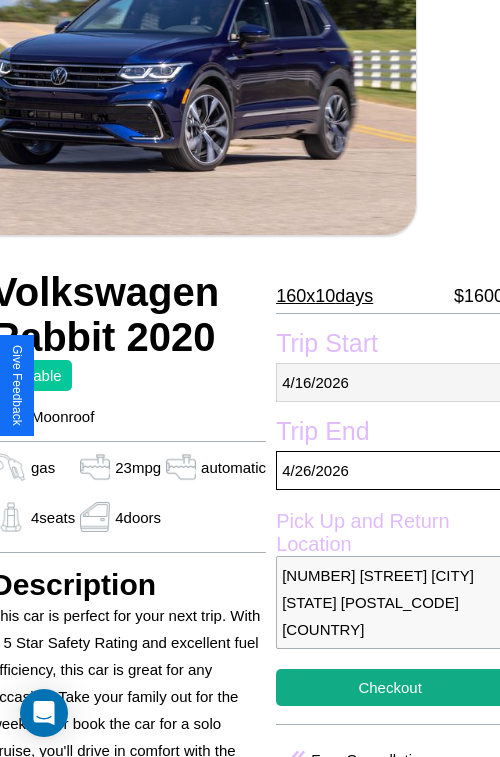 select on "*" 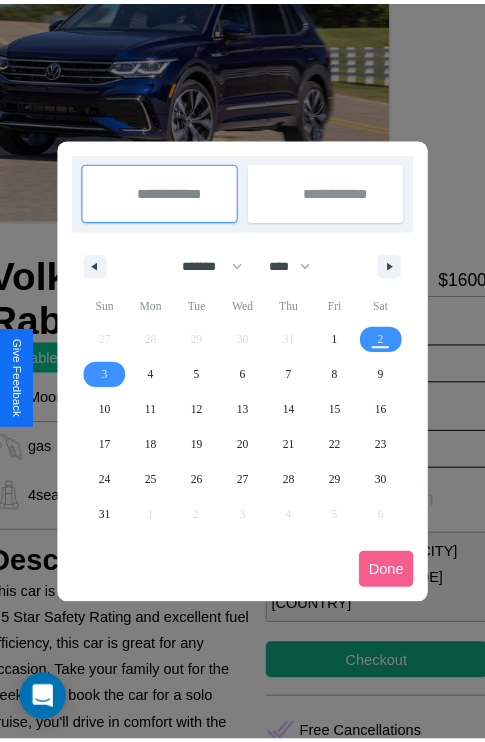 scroll, scrollTop: 0, scrollLeft: 84, axis: horizontal 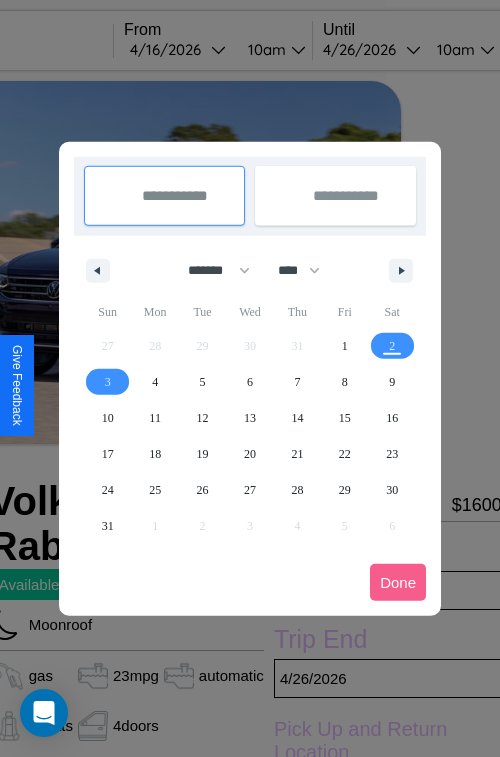 click at bounding box center (250, 378) 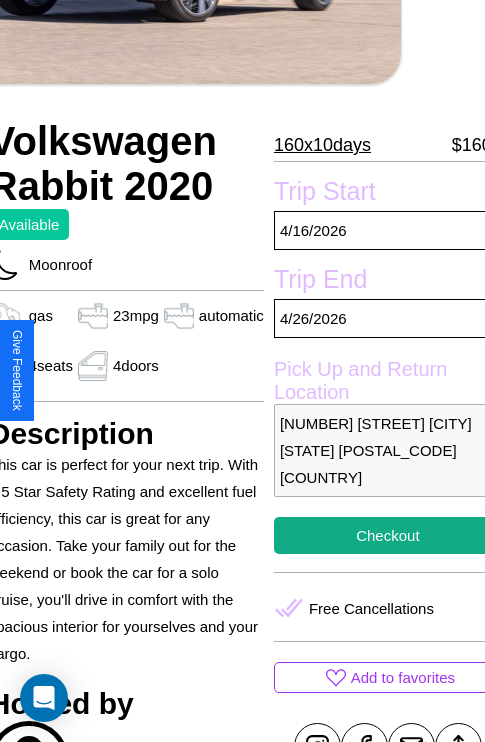 scroll, scrollTop: 525, scrollLeft: 84, axis: both 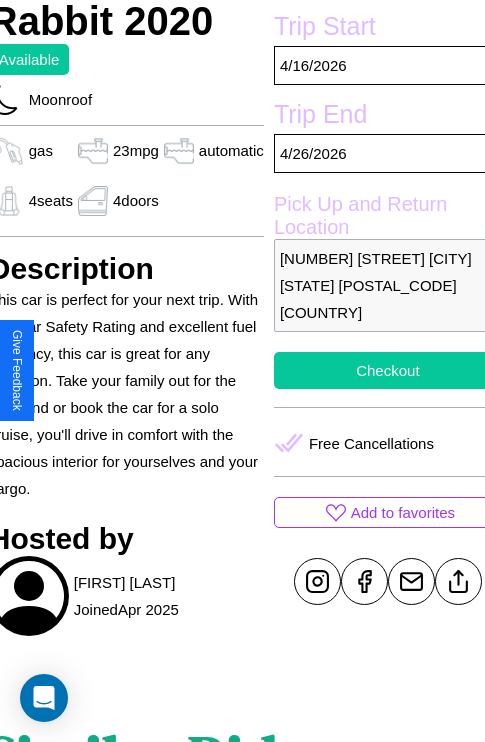 click on "Checkout" at bounding box center (388, 370) 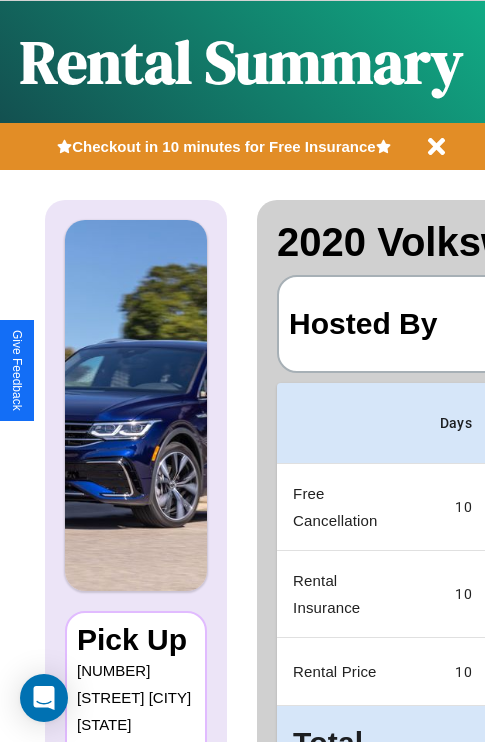 scroll, scrollTop: 0, scrollLeft: 408, axis: horizontal 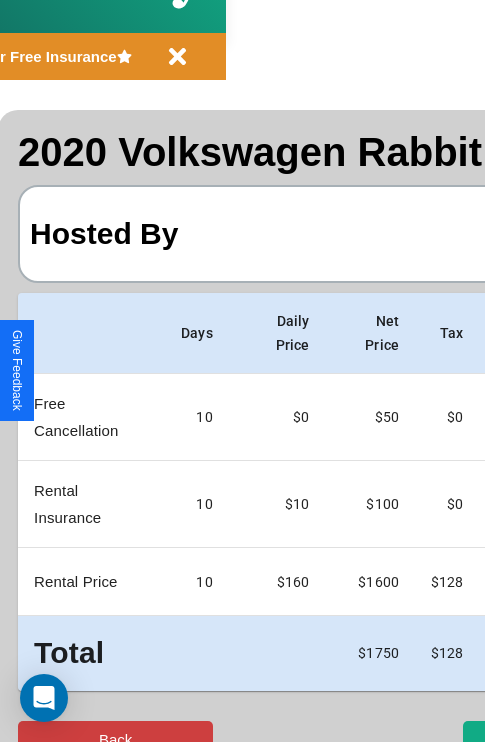 click on "Back" at bounding box center (115, 739) 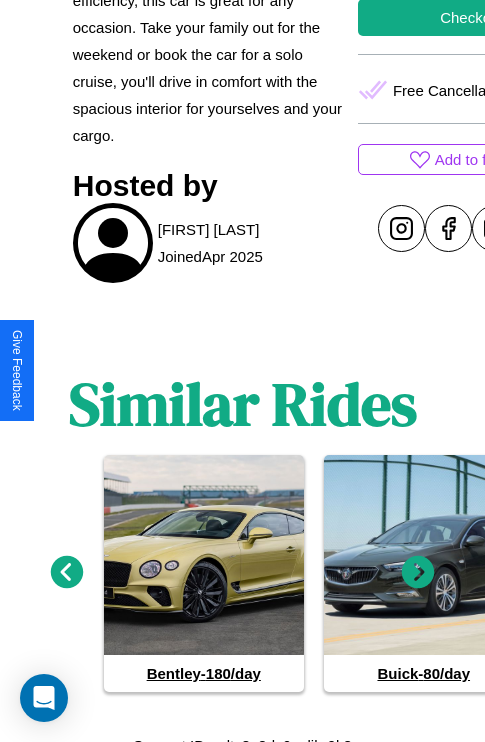 scroll, scrollTop: 895, scrollLeft: 0, axis: vertical 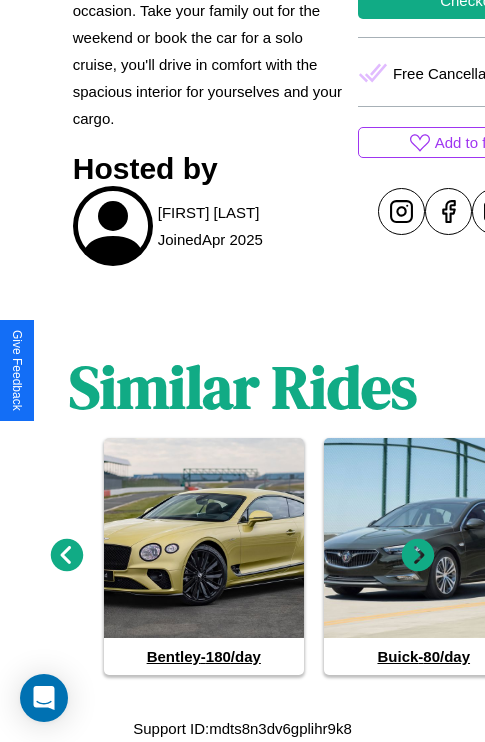 click 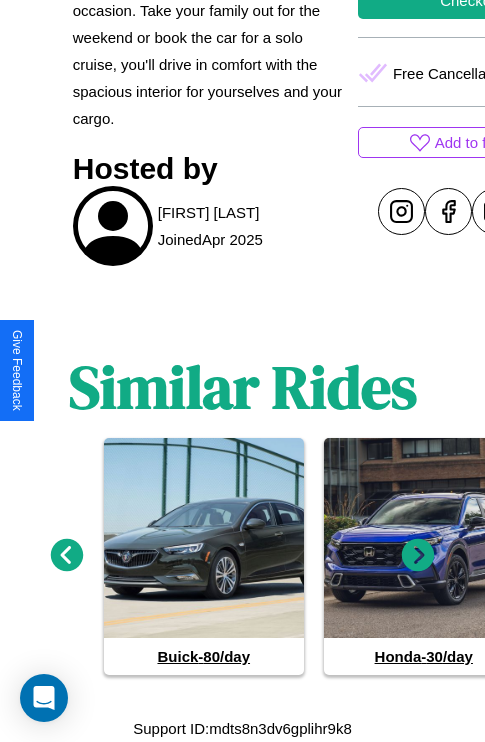 click 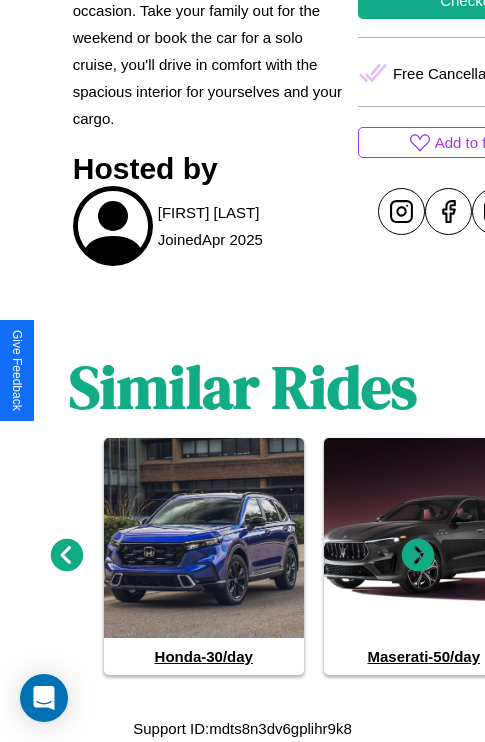 click 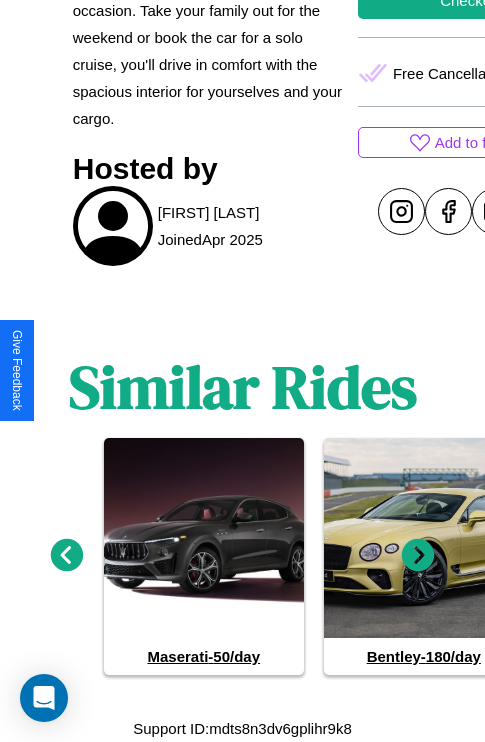 click 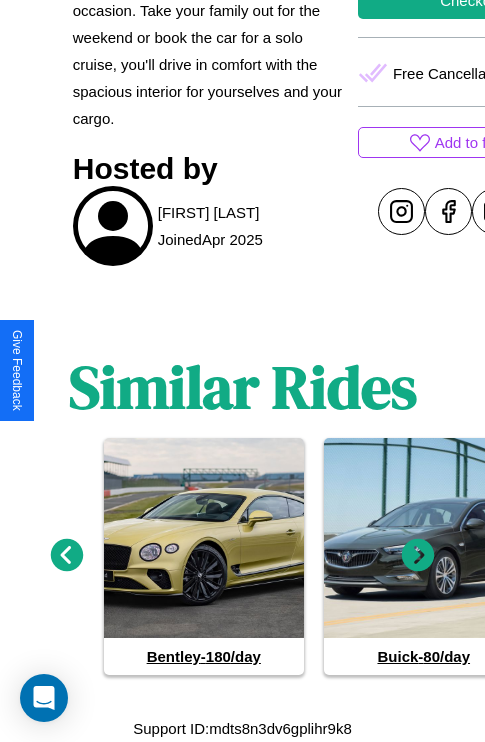 click 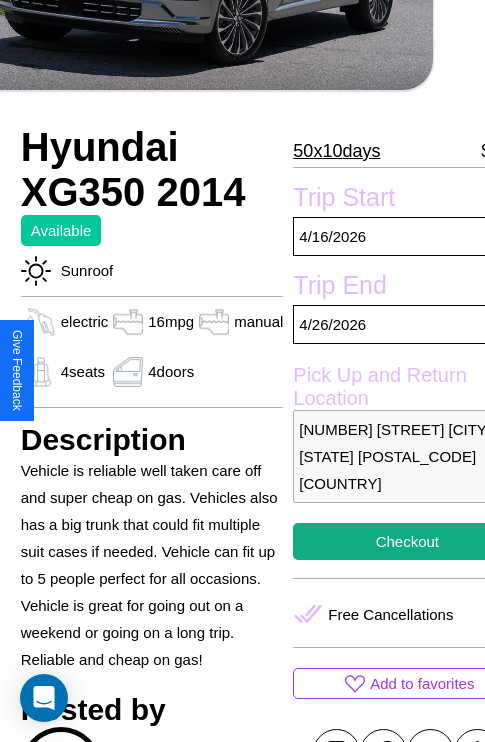 scroll, scrollTop: 488, scrollLeft: 80, axis: both 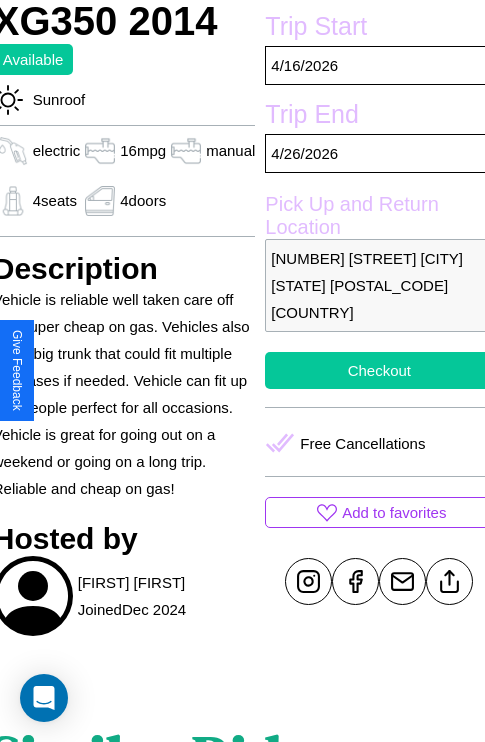 click on "Checkout" at bounding box center (379, 370) 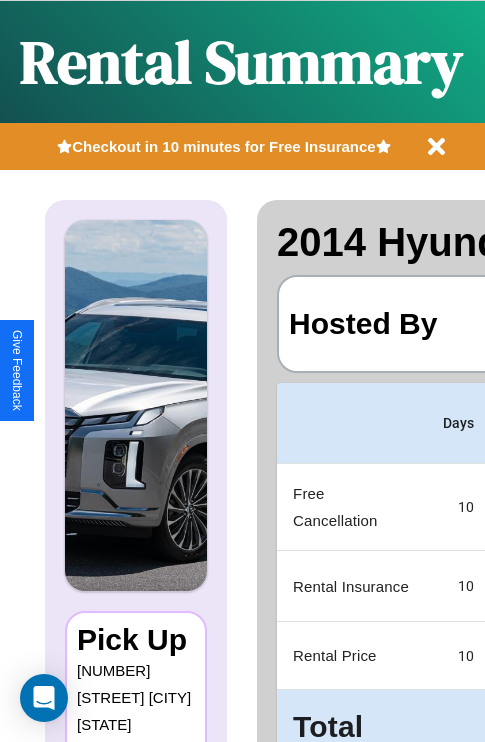 scroll, scrollTop: 0, scrollLeft: 408, axis: horizontal 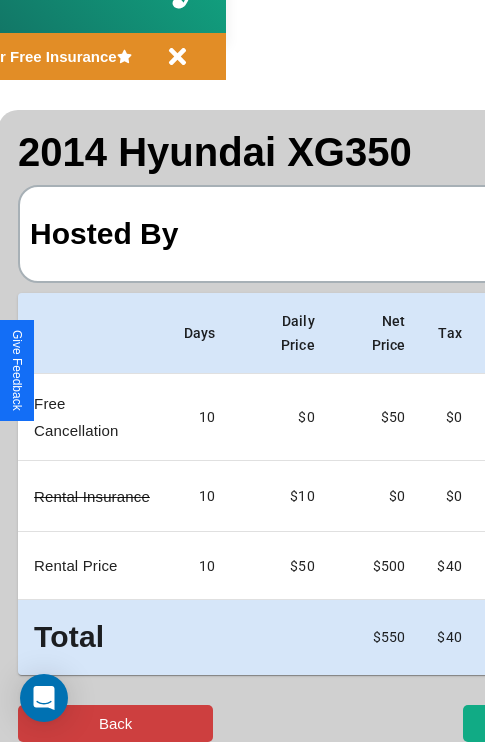 click on "Back" at bounding box center [115, 723] 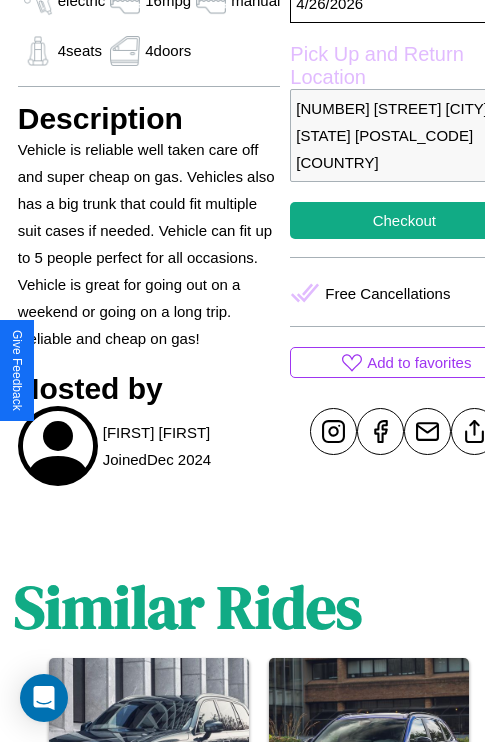 scroll, scrollTop: 699, scrollLeft: 60, axis: both 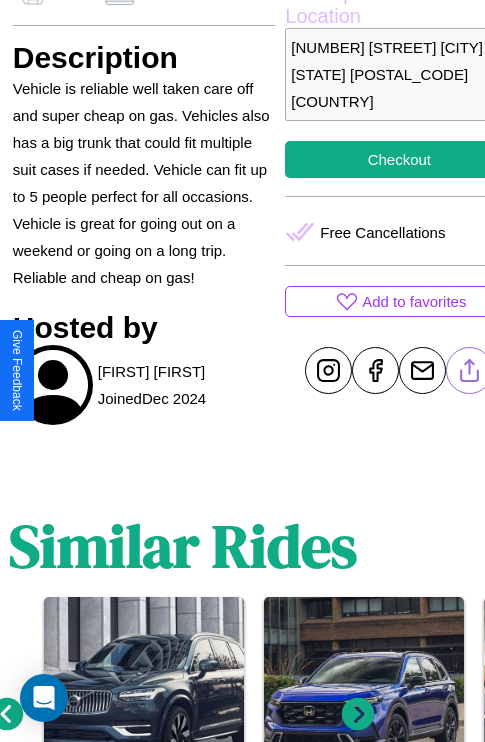 click 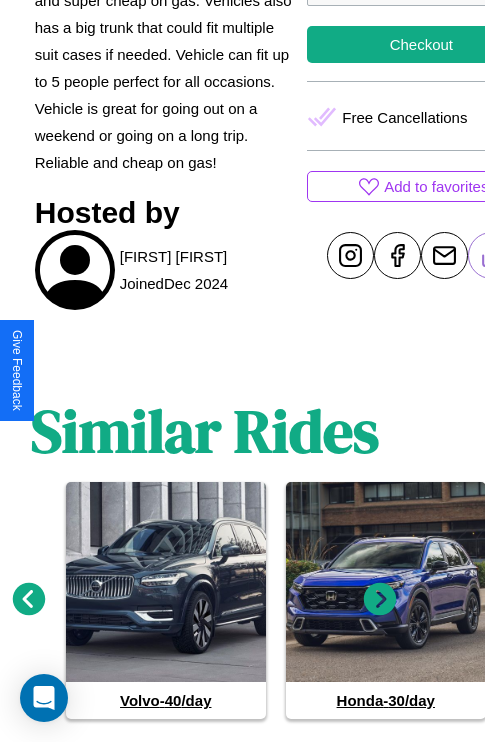 scroll, scrollTop: 858, scrollLeft: 30, axis: both 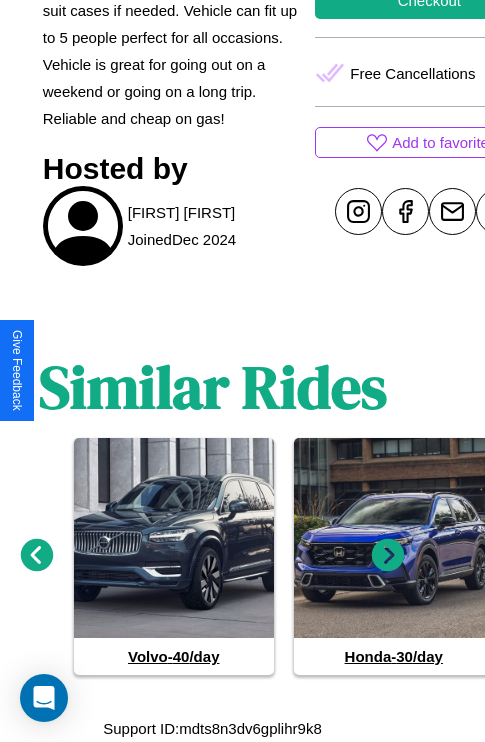 click 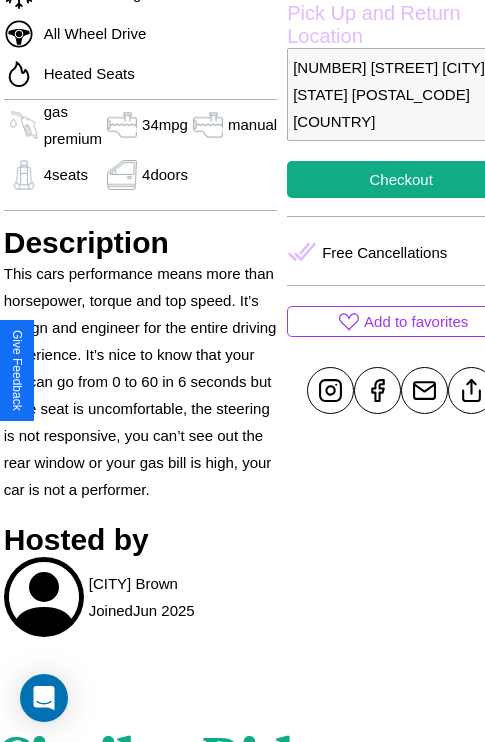 scroll, scrollTop: 736, scrollLeft: 71, axis: both 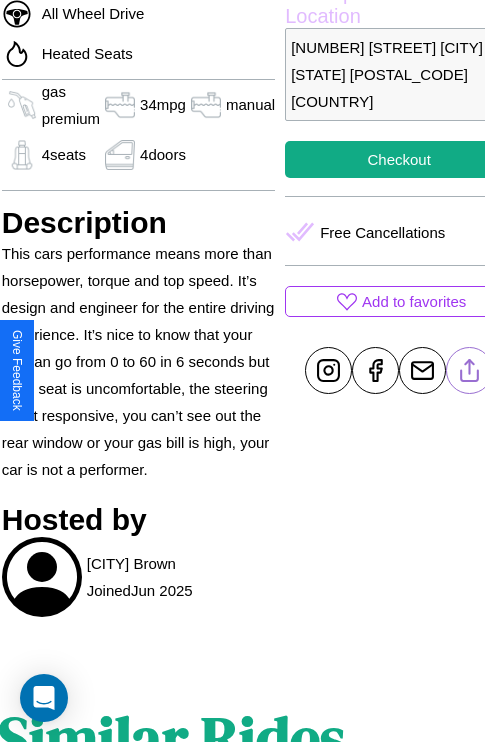 click 